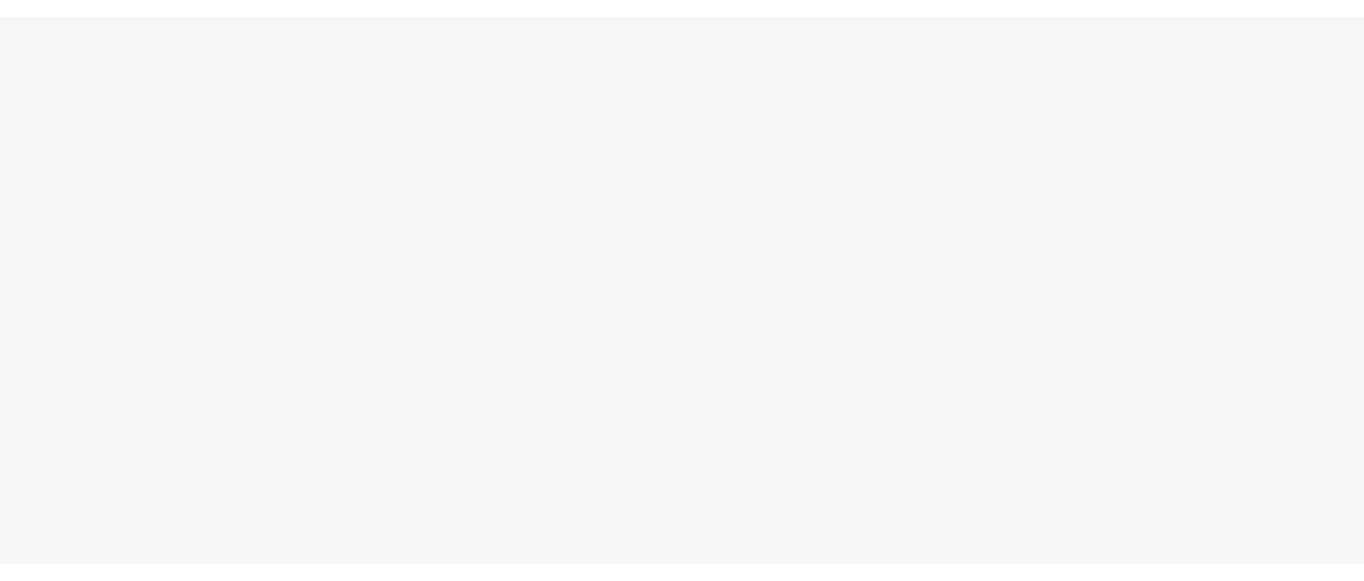 scroll, scrollTop: 0, scrollLeft: 0, axis: both 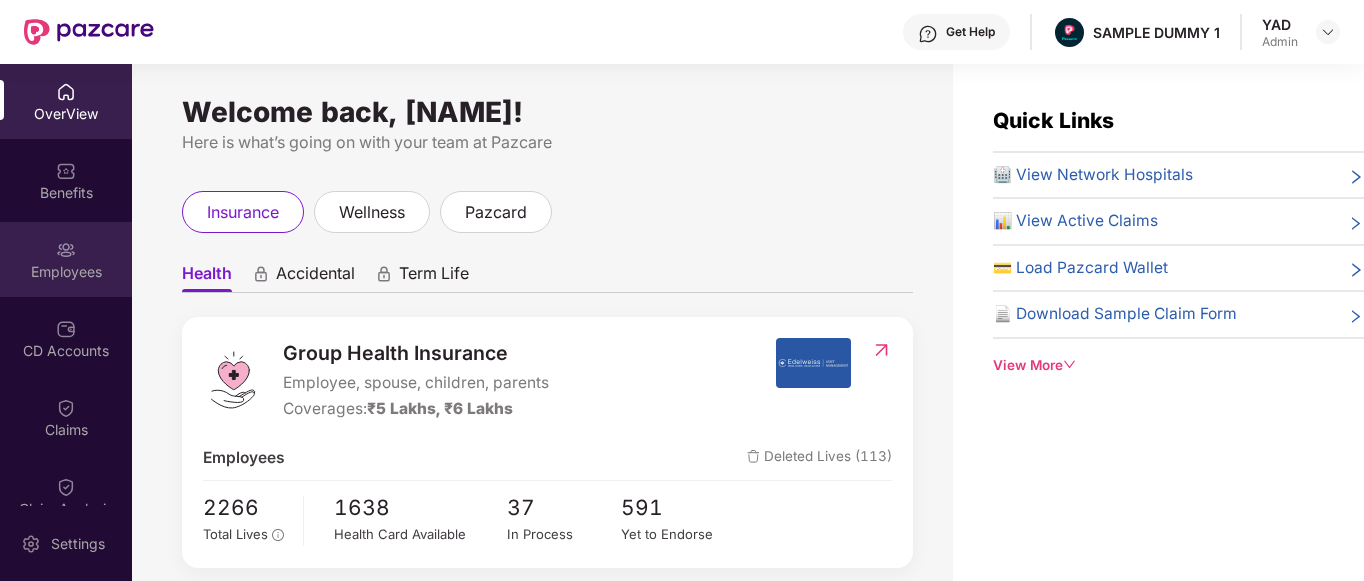 click at bounding box center (66, 250) 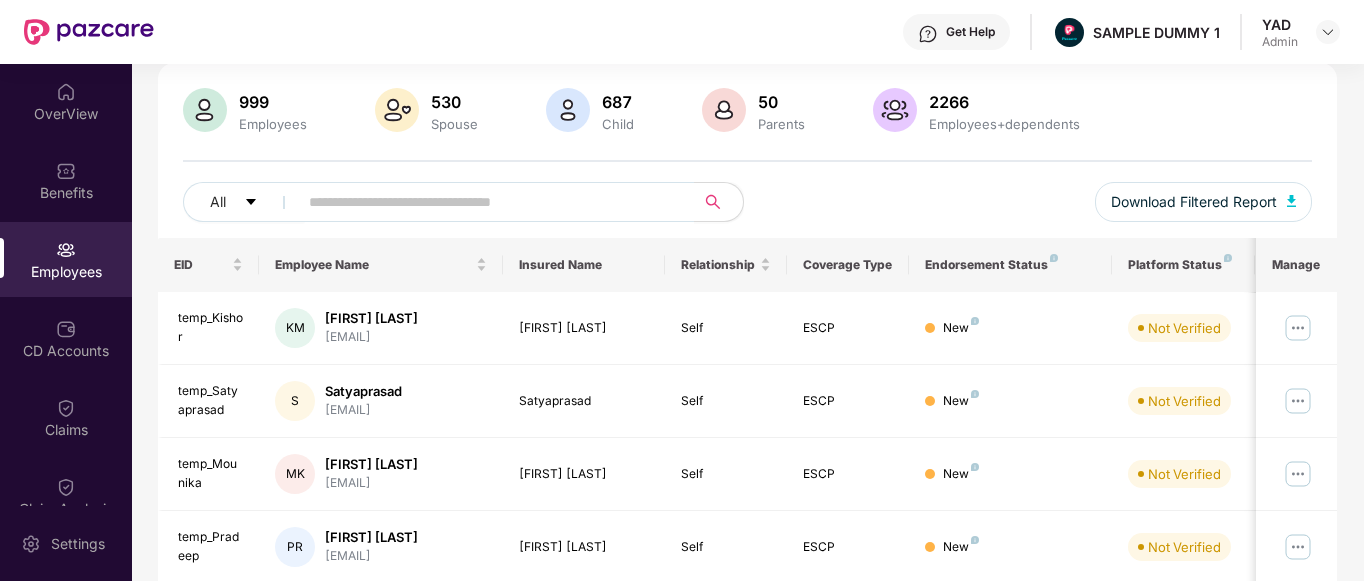 scroll, scrollTop: 0, scrollLeft: 0, axis: both 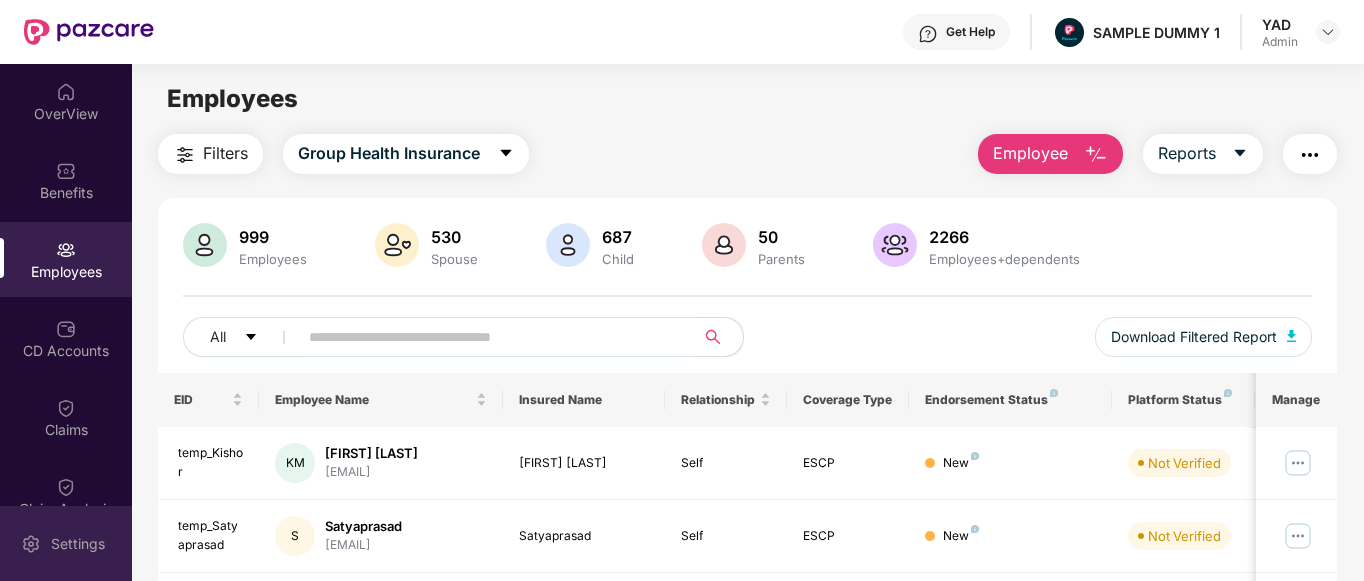 click on "Settings" at bounding box center [66, 543] 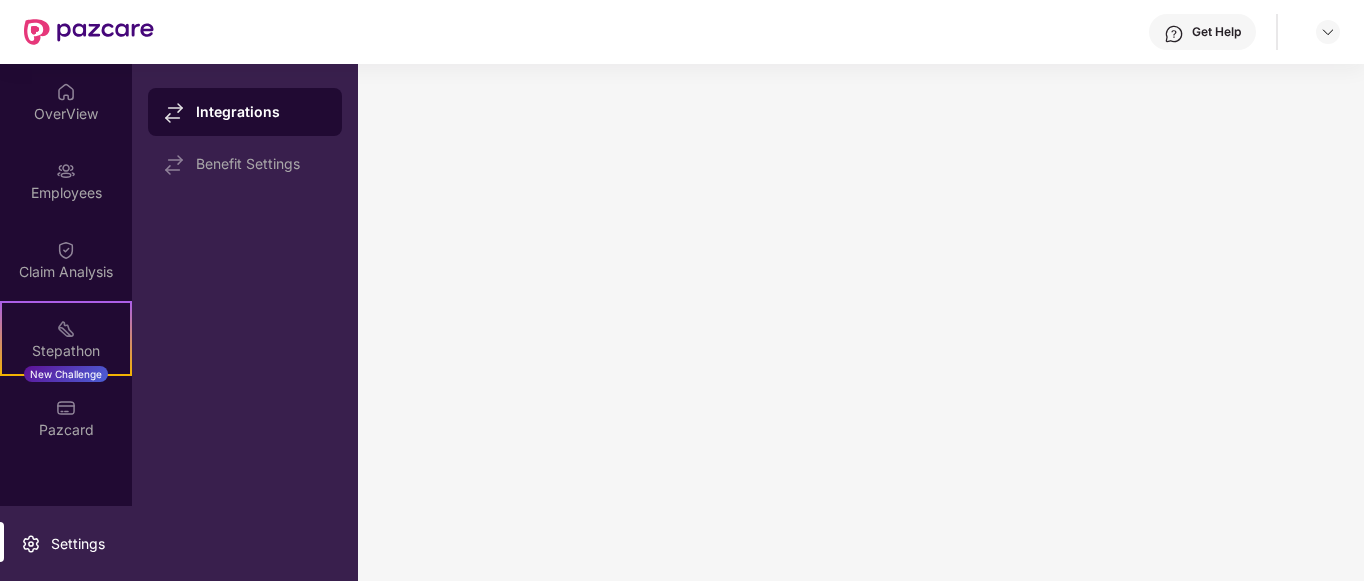 scroll, scrollTop: 0, scrollLeft: 0, axis: both 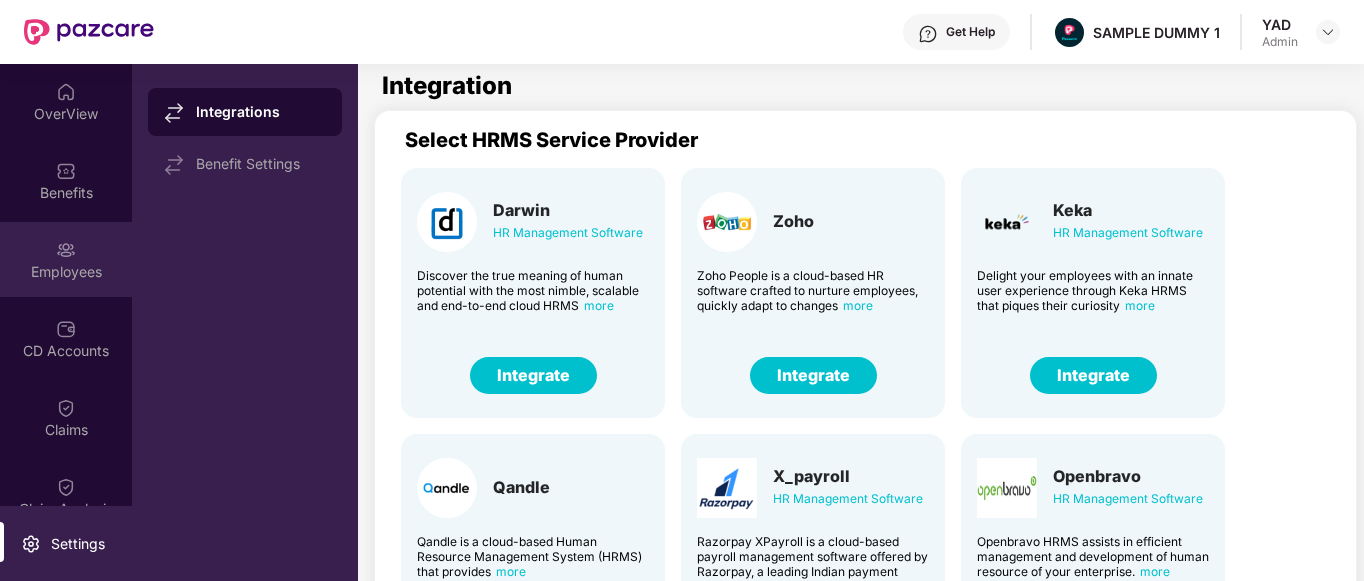 click at bounding box center (66, 250) 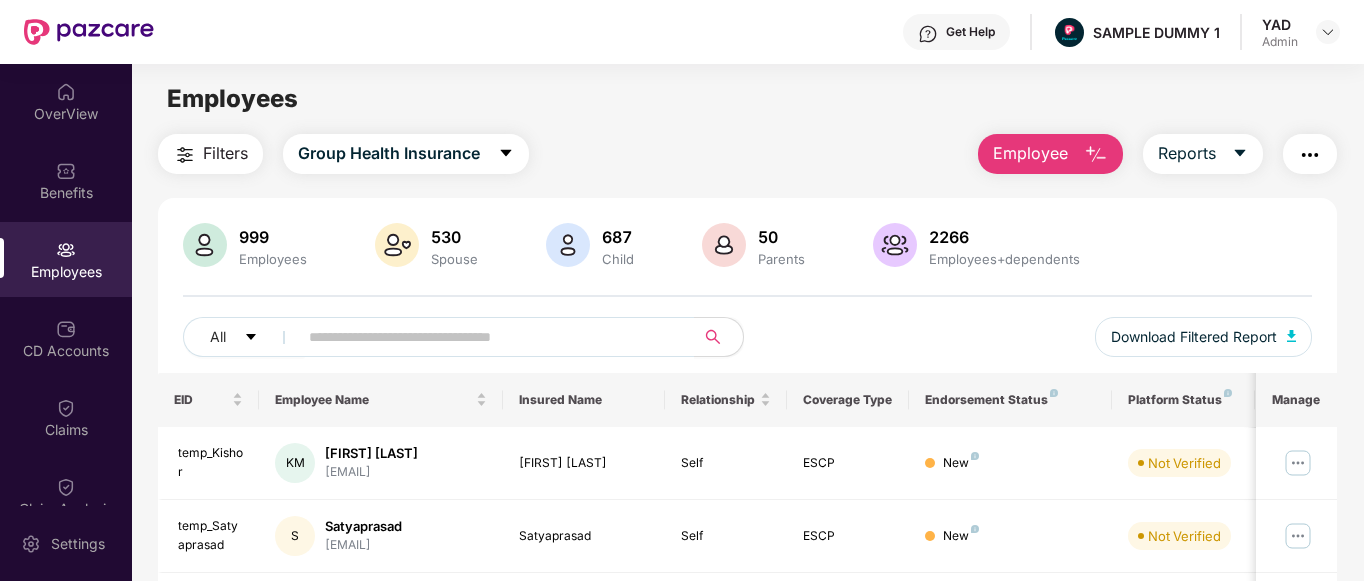 click at bounding box center [1310, 155] 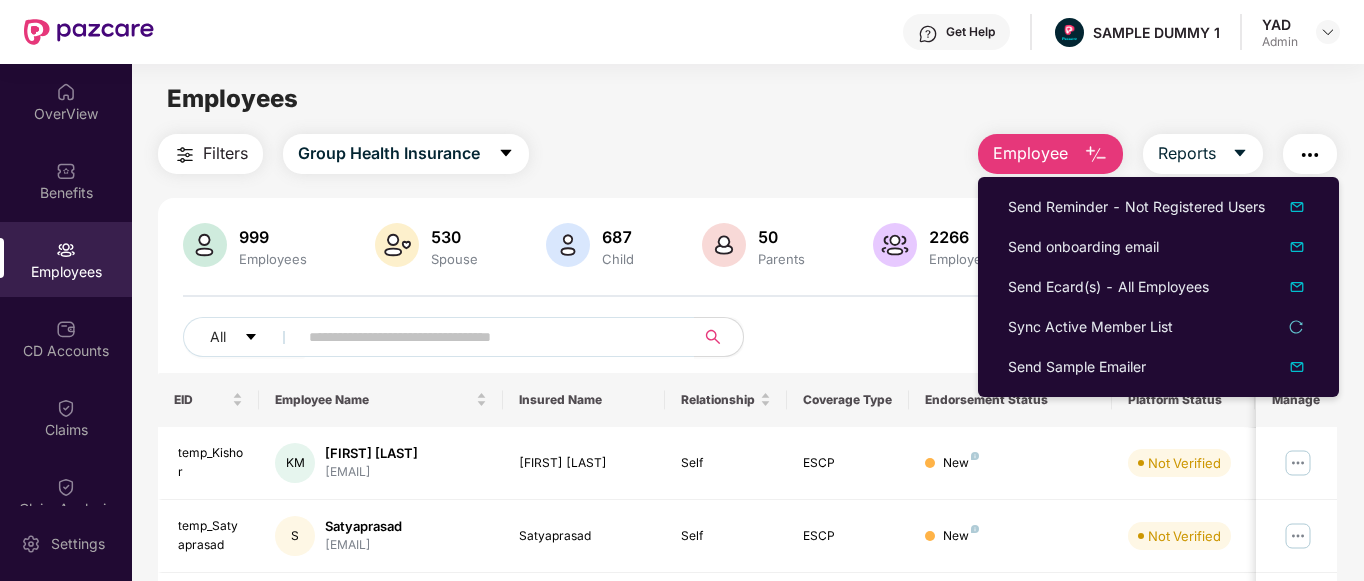 click on "Employees" at bounding box center [747, 99] 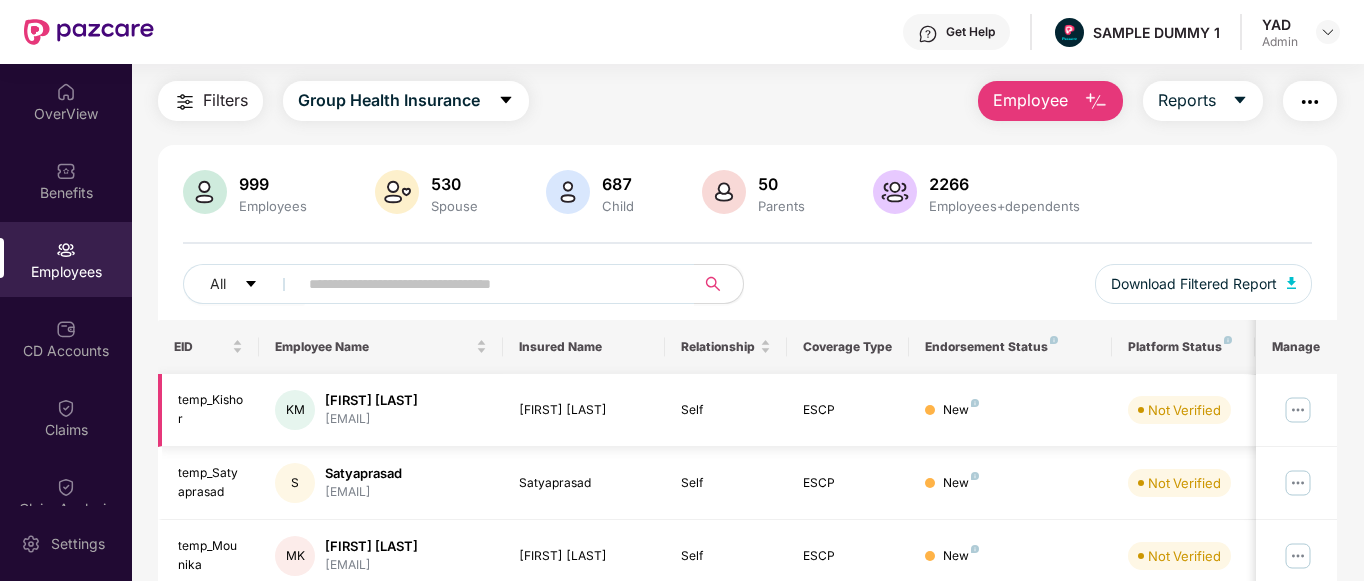 scroll, scrollTop: 54, scrollLeft: 0, axis: vertical 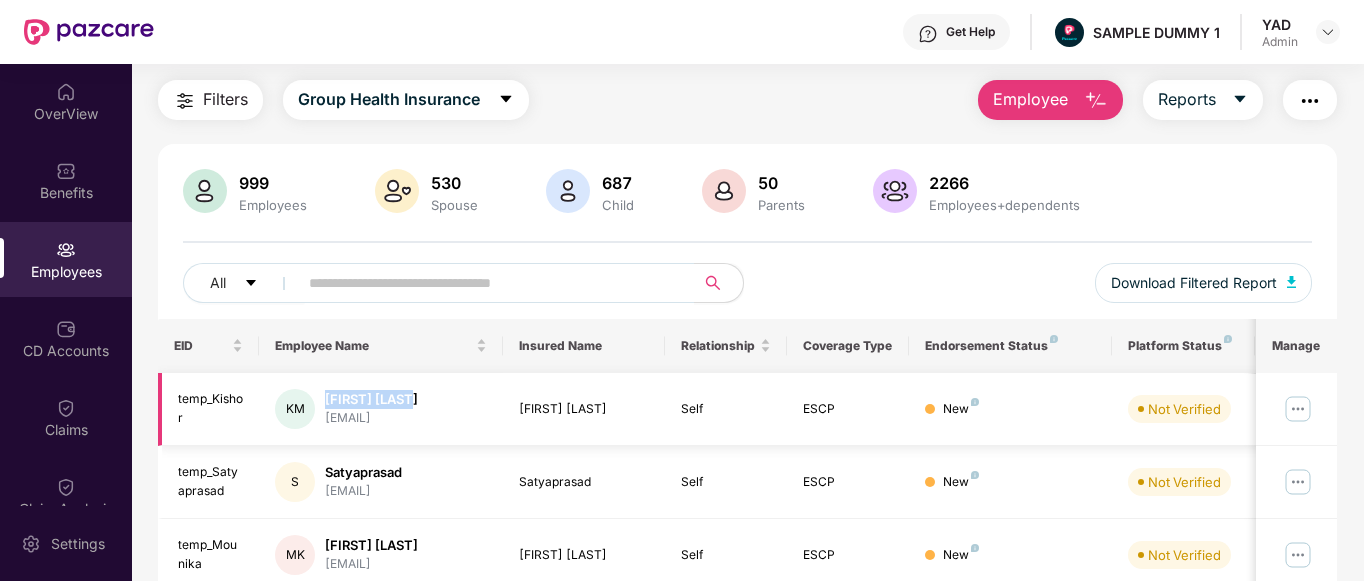 drag, startPoint x: 325, startPoint y: 399, endPoint x: 410, endPoint y: 399, distance: 85 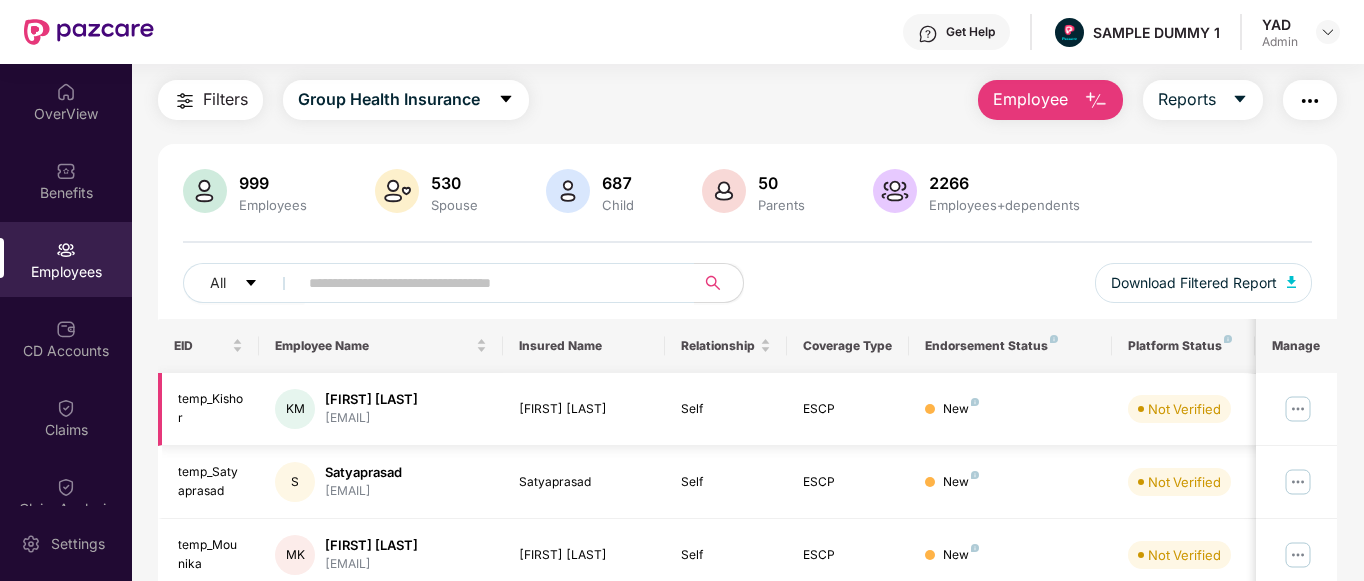 click on "[FIRST] [LAST] [EMAIL]" at bounding box center [381, 409] 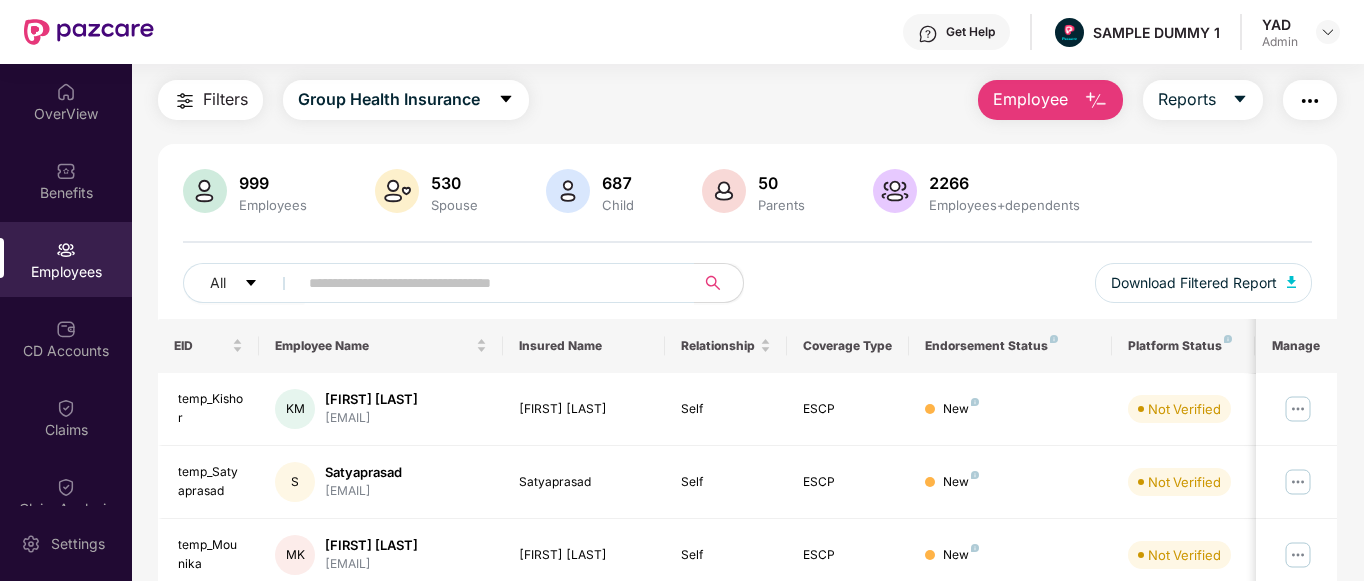click on "All Download Filtered Report" at bounding box center (748, 291) 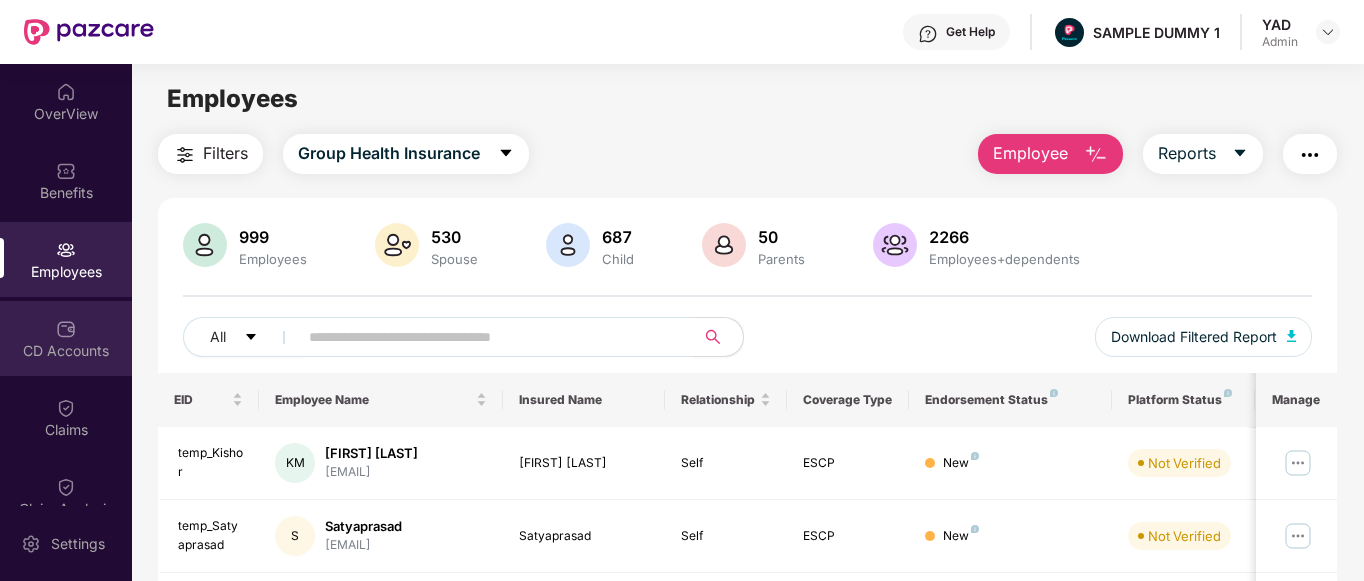 click on "CD Accounts" at bounding box center [66, 338] 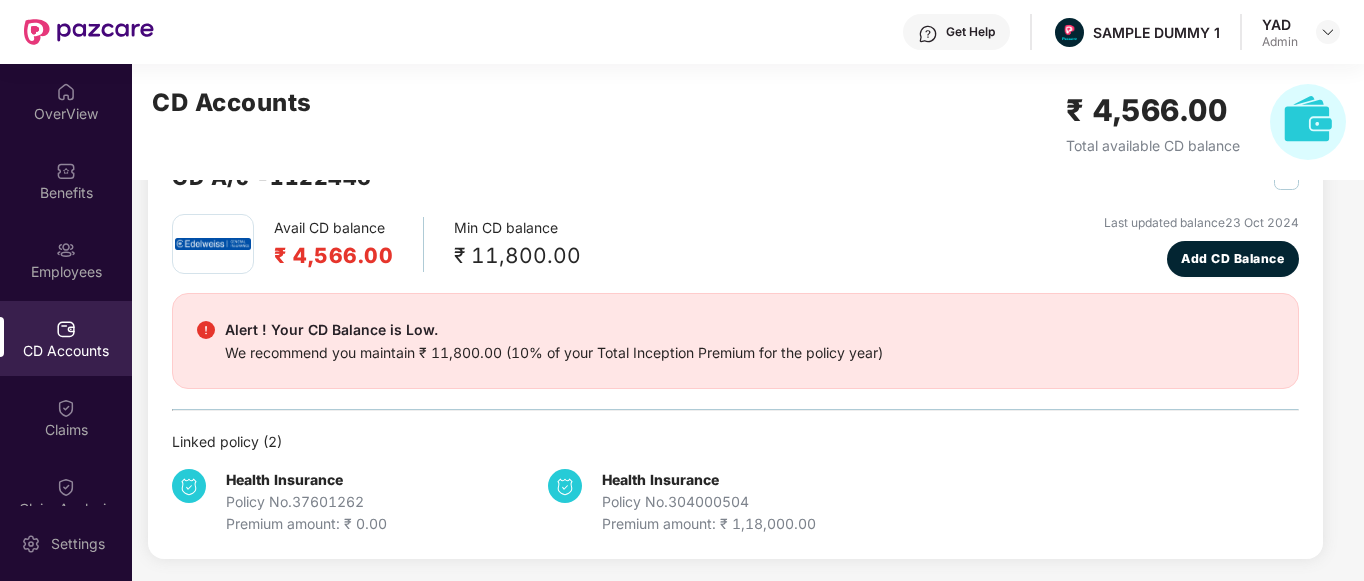 scroll, scrollTop: 0, scrollLeft: 0, axis: both 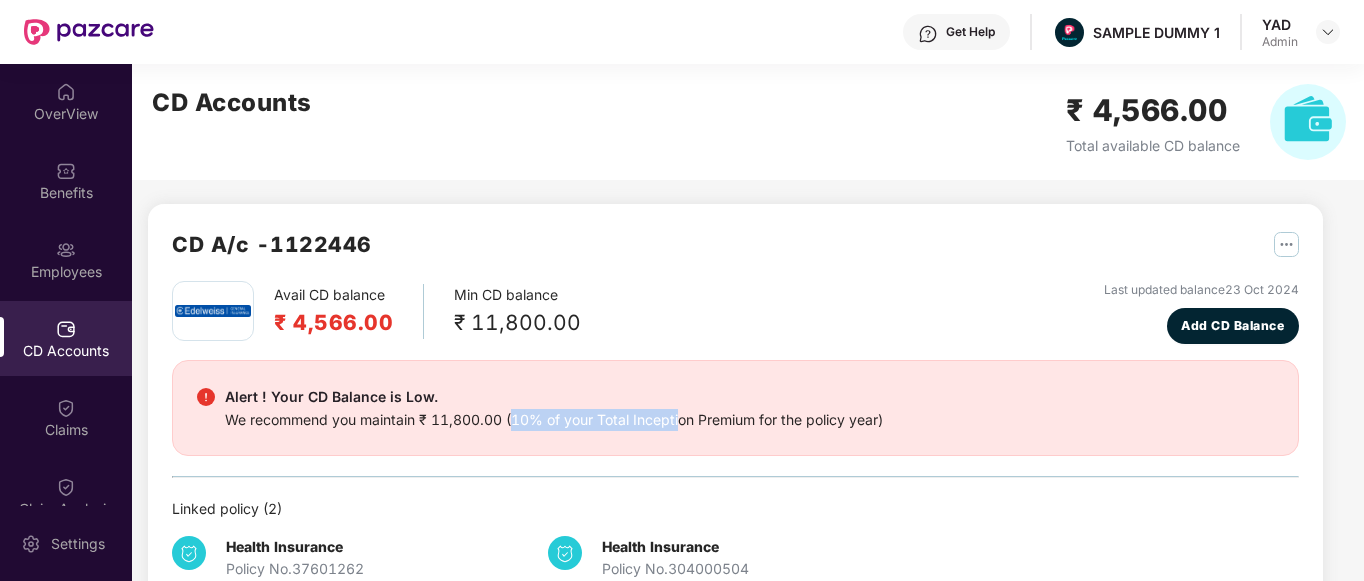 drag, startPoint x: 514, startPoint y: 421, endPoint x: 681, endPoint y: 429, distance: 167.19151 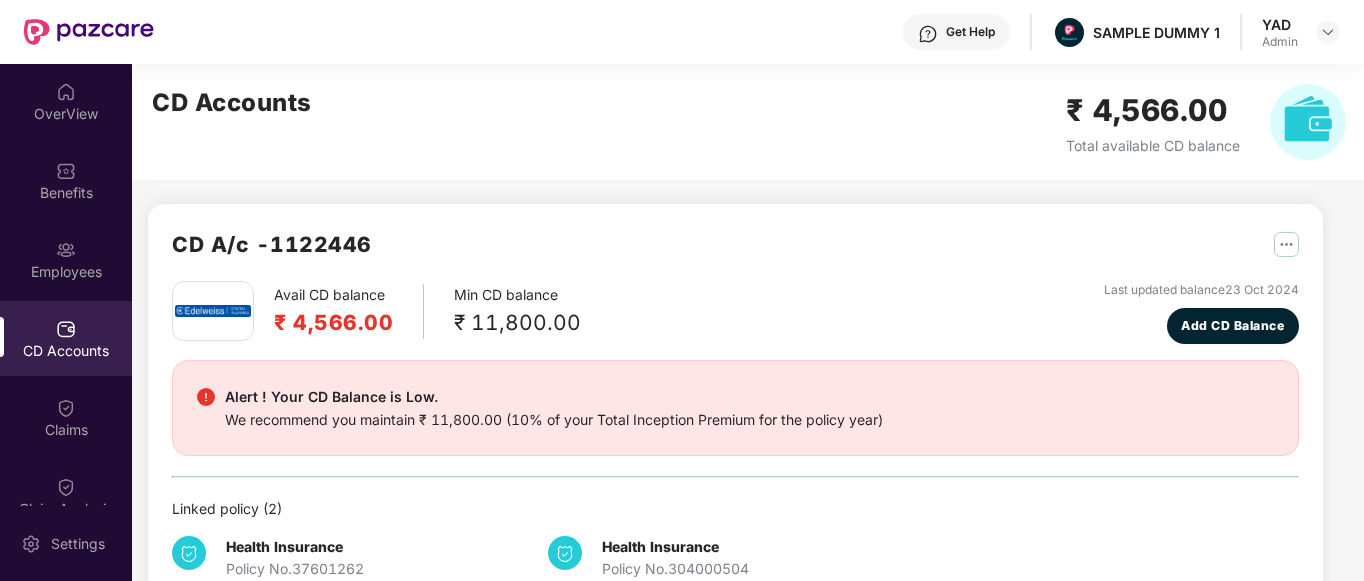click on "Alert ! Your CD Balance is Low. We recommend you maintain ₹ 11,800.00 (10% of your Total Inception Premium for the policy year)" at bounding box center (735, 408) 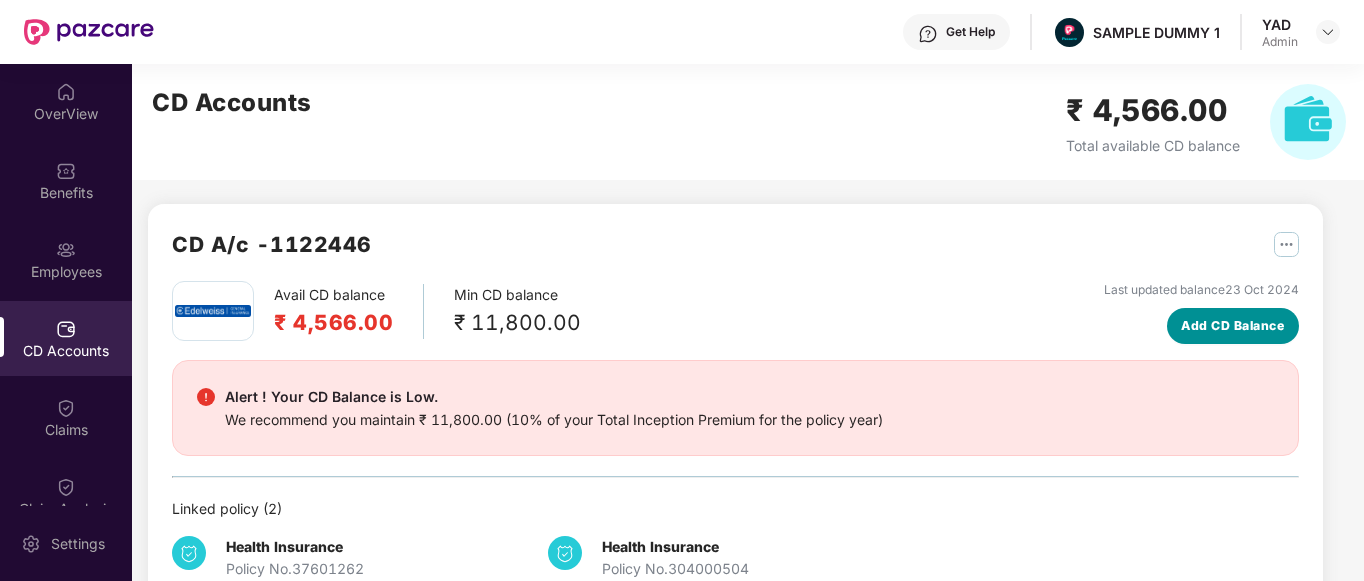 click on "Add CD Balance" at bounding box center (1232, 325) 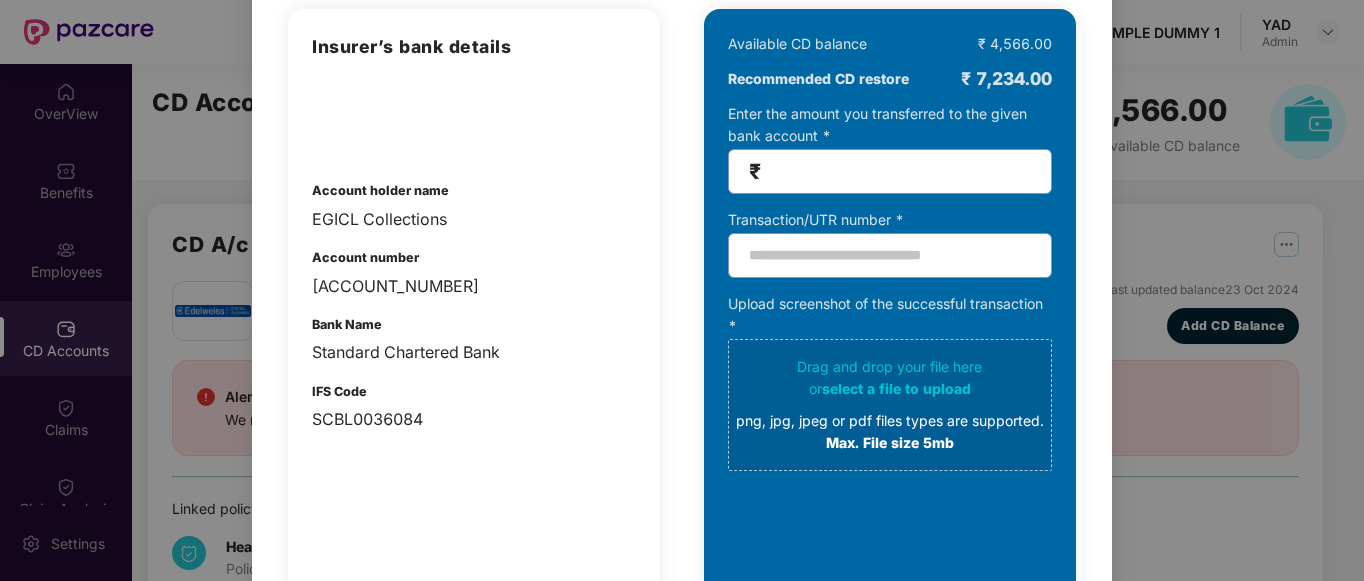 scroll, scrollTop: 177, scrollLeft: 0, axis: vertical 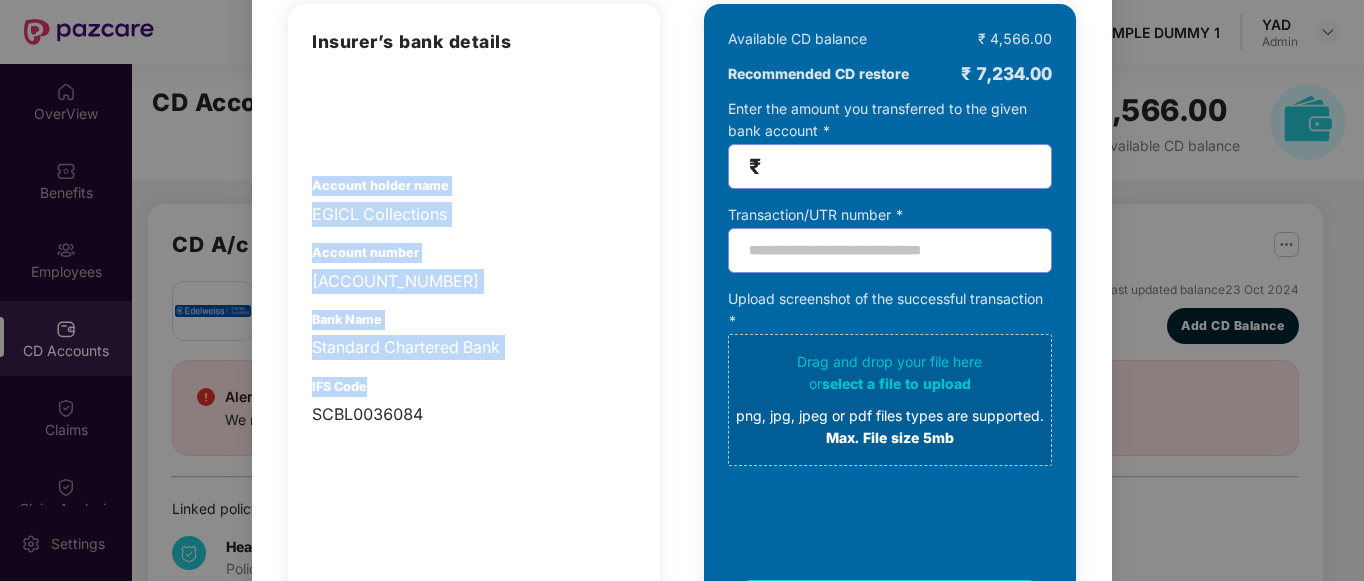 drag, startPoint x: 294, startPoint y: 181, endPoint x: 461, endPoint y: 397, distance: 273.0293 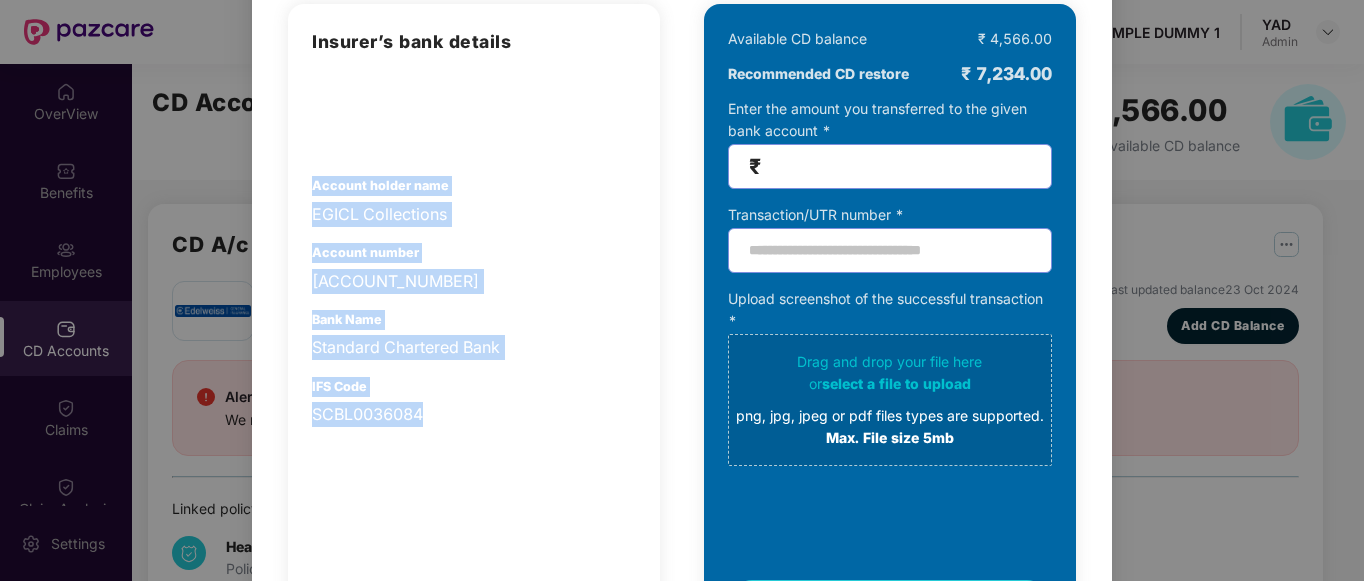 click on "Insurer’s bank details Account holder name [COMPANY] Account number [ACCOUNT_NUMBER] Bank Name [BANK_NAME] IFS Code [IFS_CODE]" at bounding box center [474, 227] 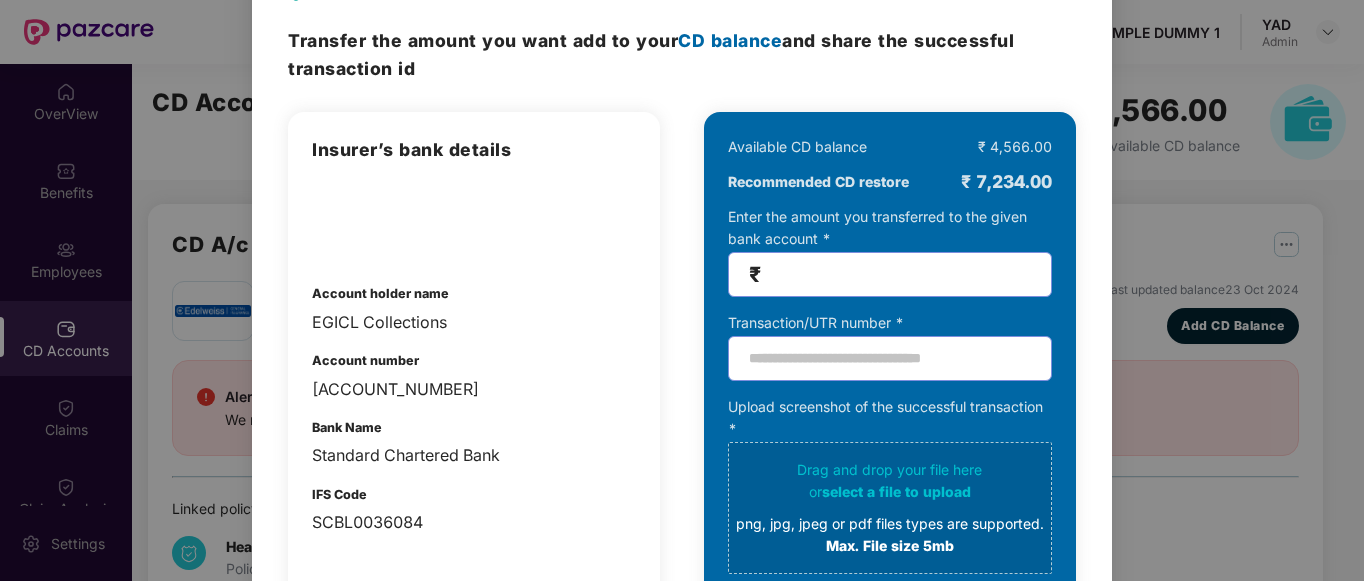 scroll, scrollTop: 73, scrollLeft: 0, axis: vertical 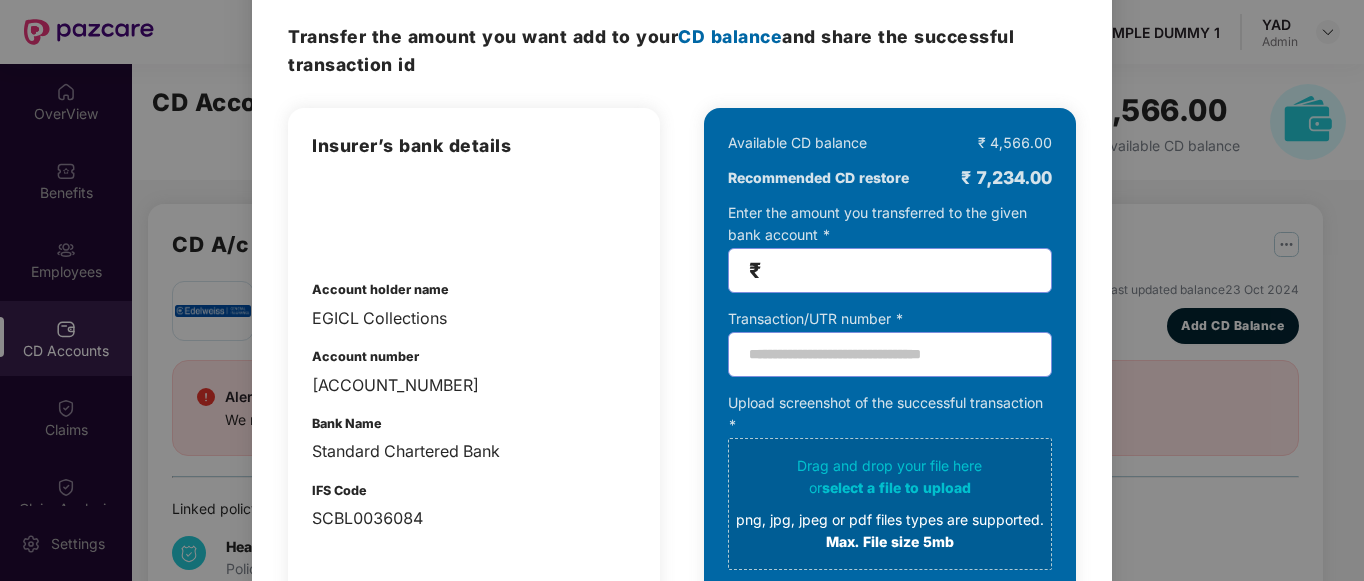 click at bounding box center [898, 270] 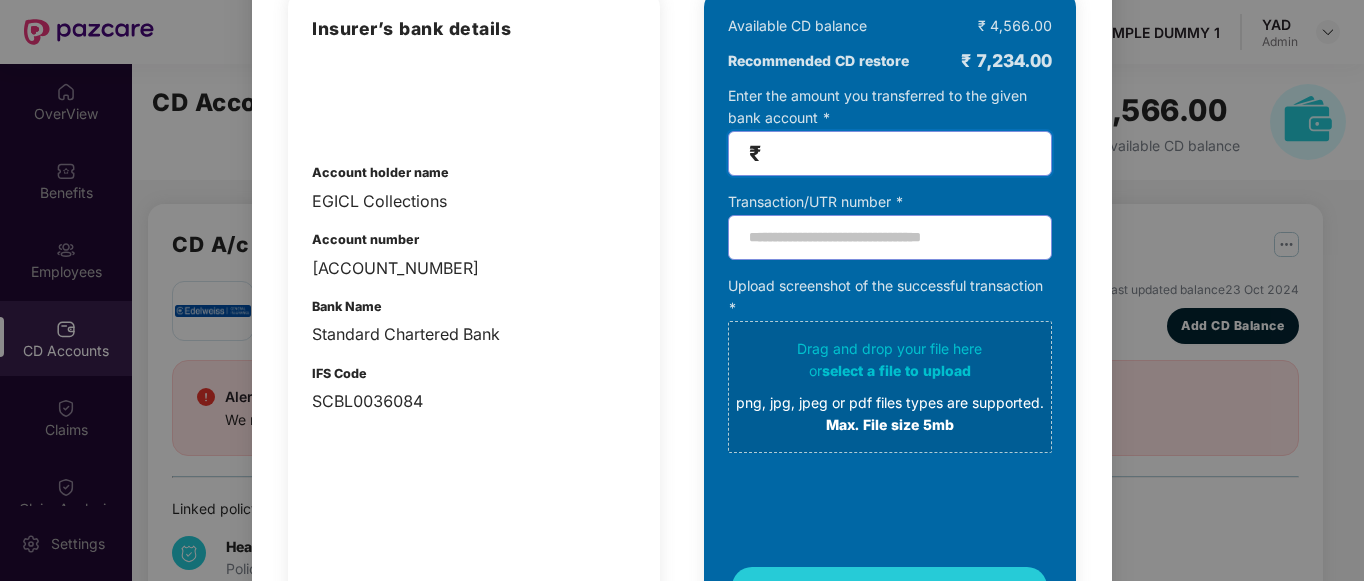 scroll, scrollTop: 0, scrollLeft: 0, axis: both 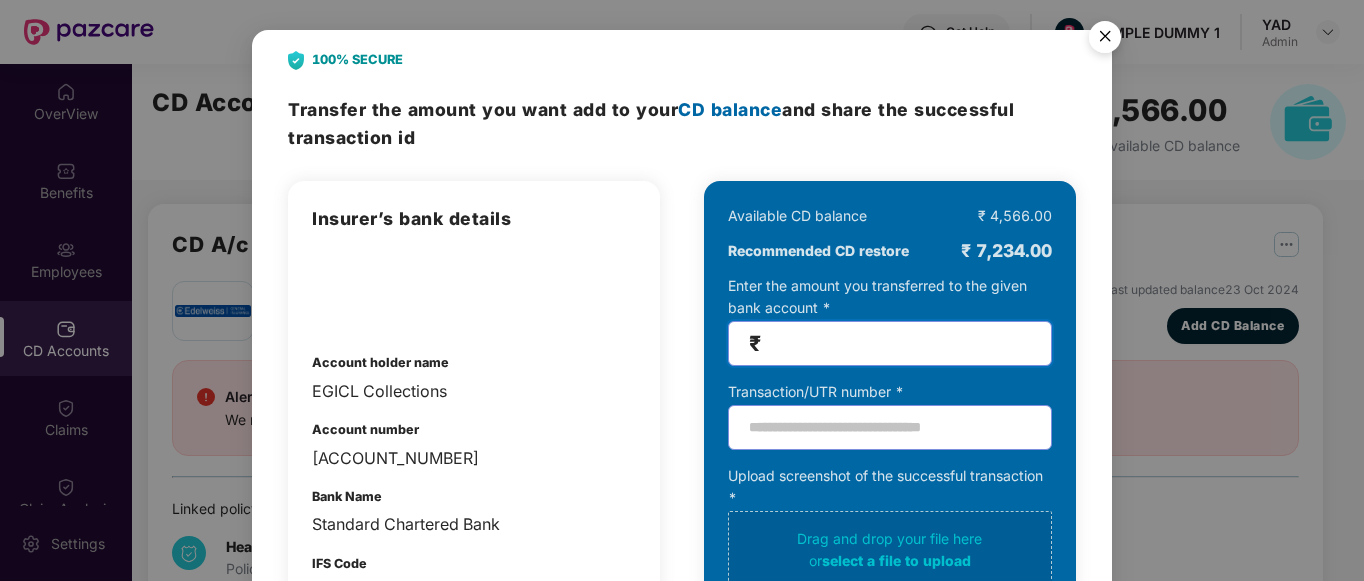 type 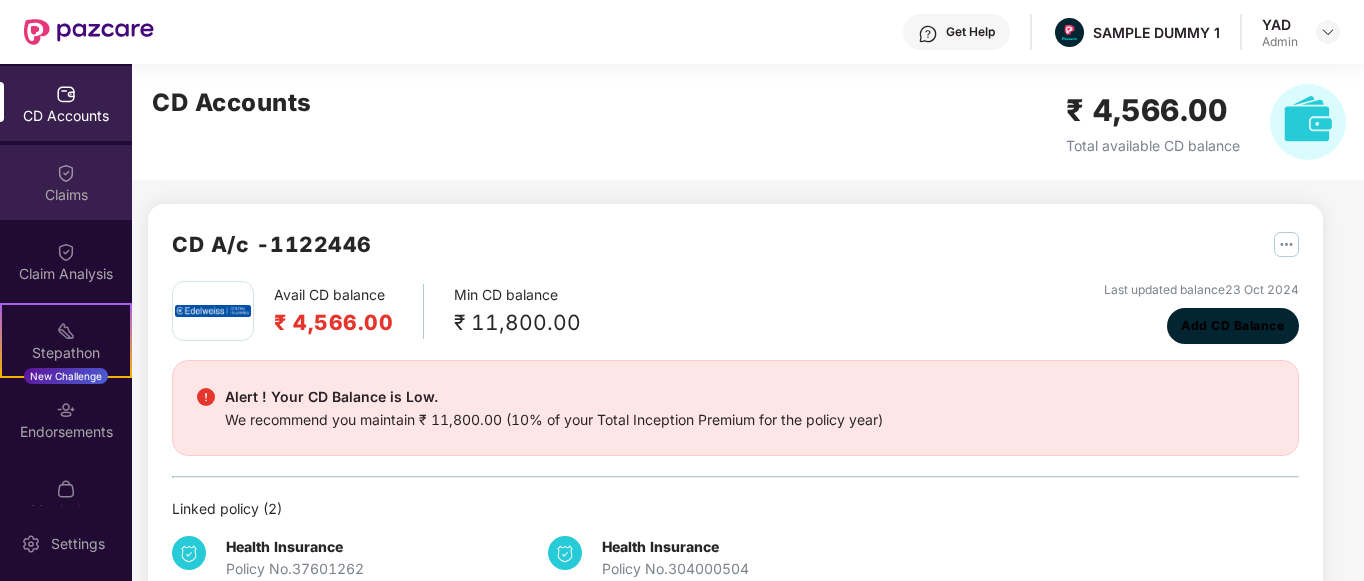 scroll, scrollTop: 347, scrollLeft: 0, axis: vertical 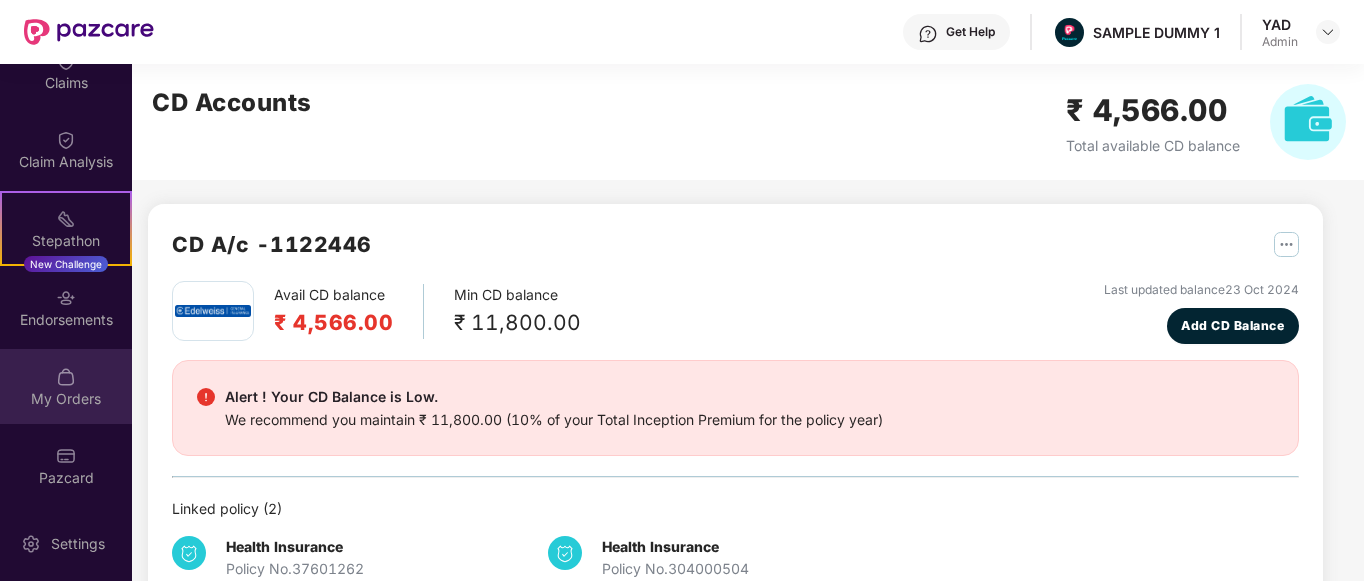 click at bounding box center [66, 377] 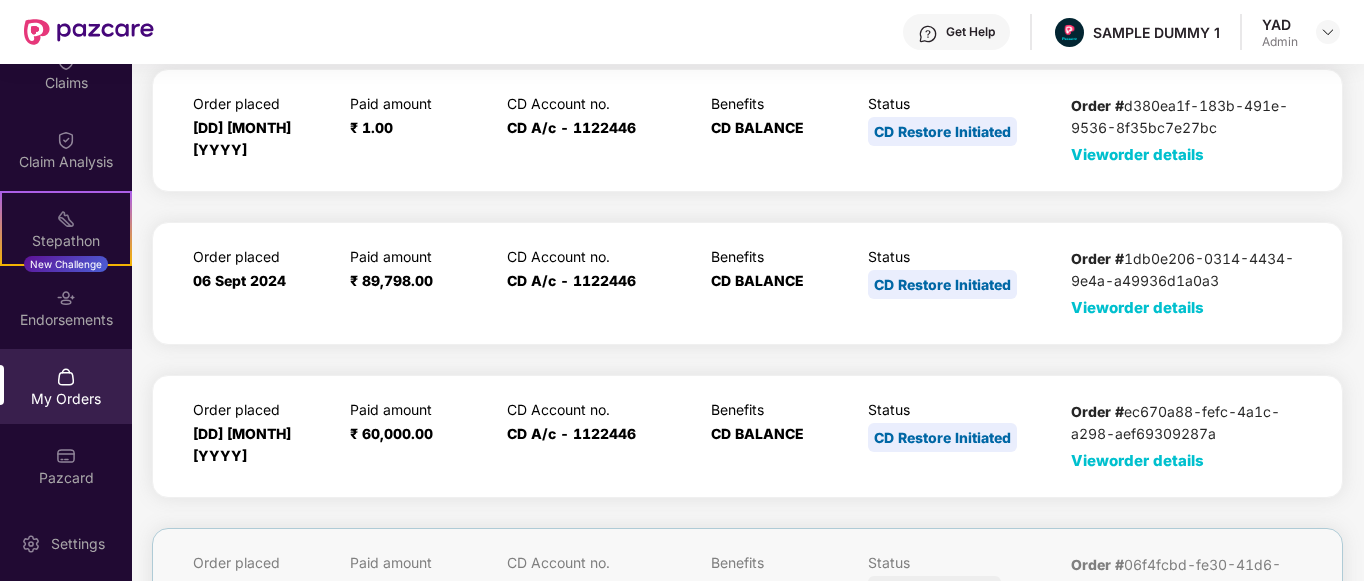 scroll, scrollTop: 79, scrollLeft: 0, axis: vertical 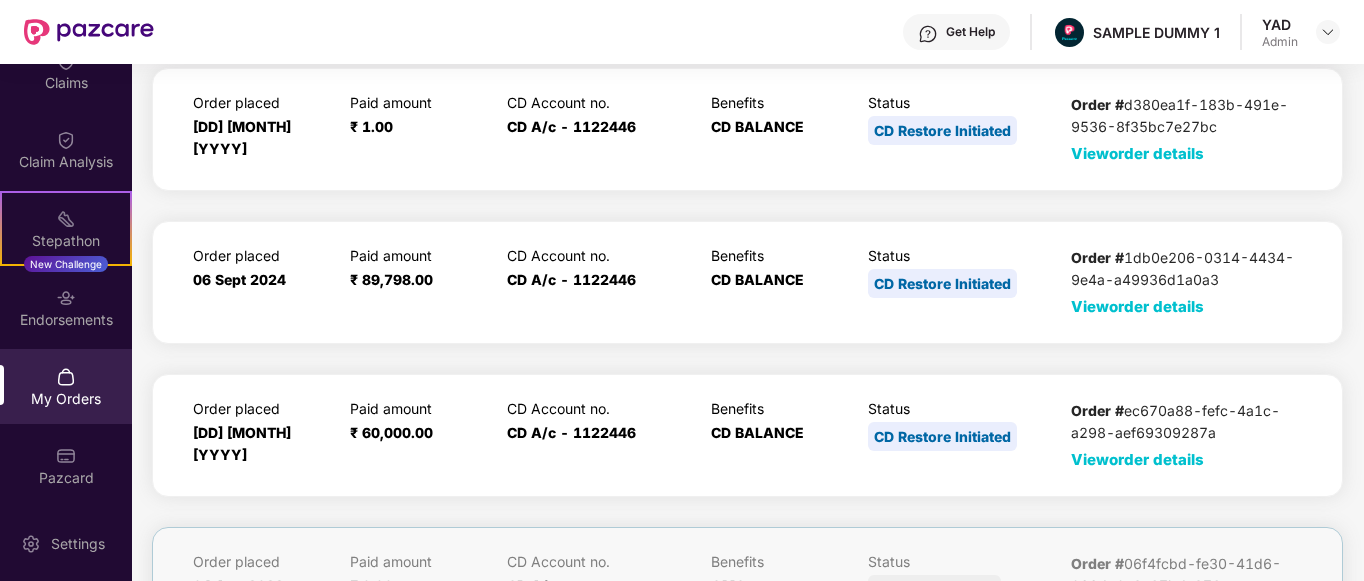 click on "View  order details" at bounding box center [1137, 306] 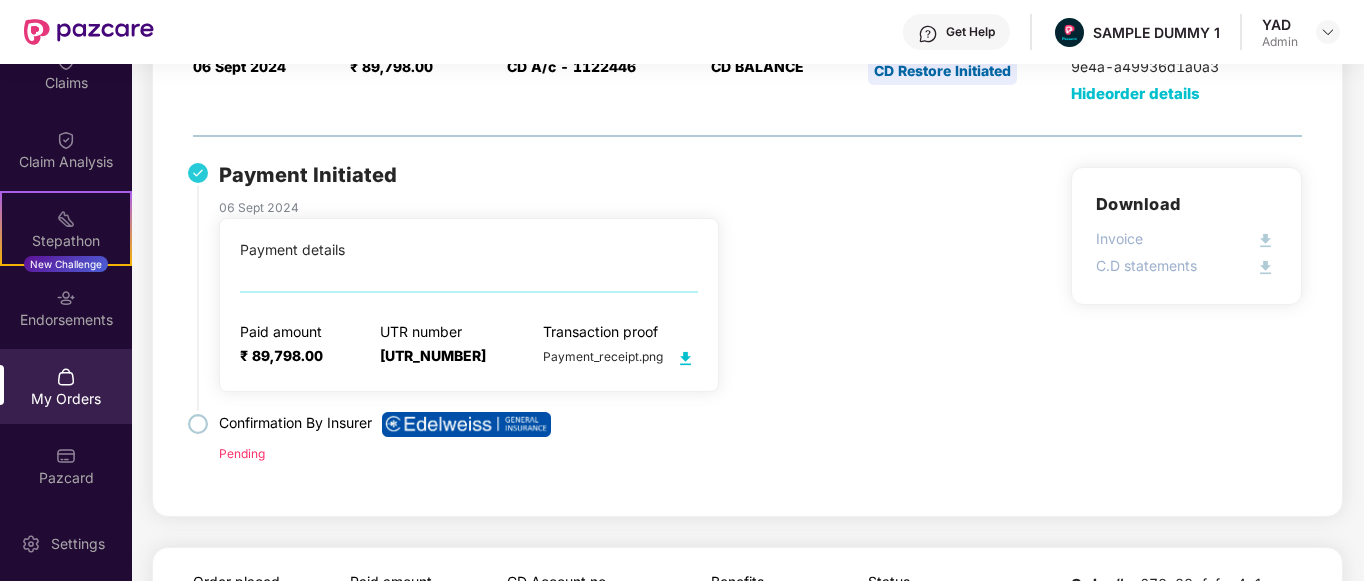 scroll, scrollTop: 294, scrollLeft: 0, axis: vertical 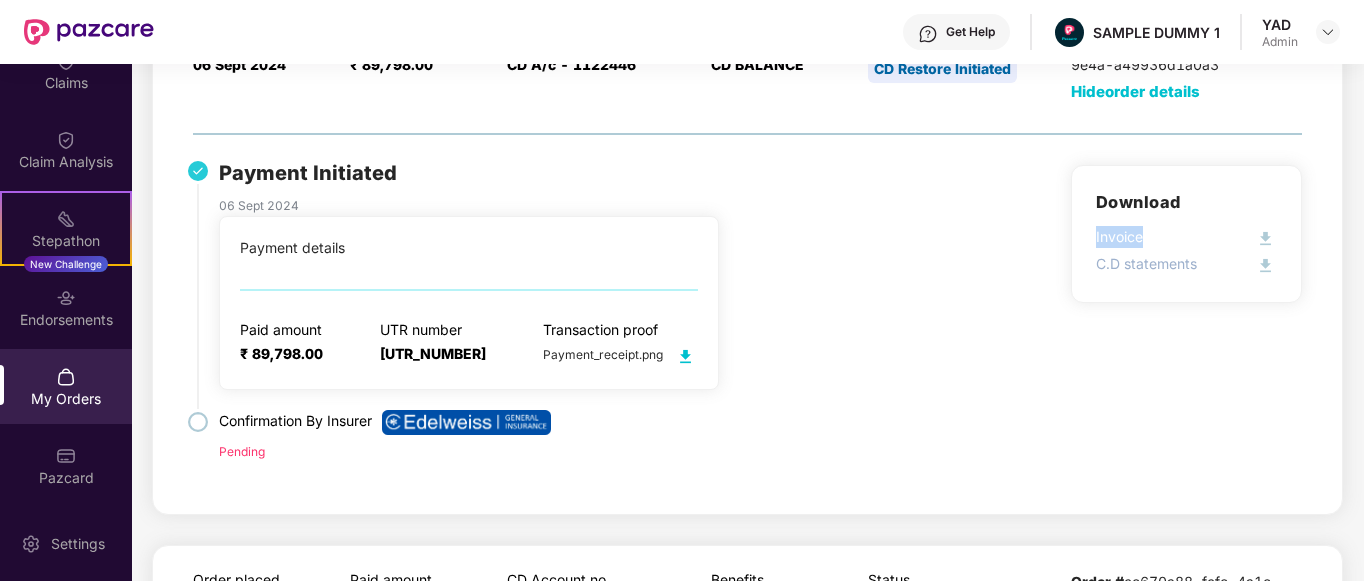 drag, startPoint x: 1089, startPoint y: 228, endPoint x: 1142, endPoint y: 238, distance: 53.935146 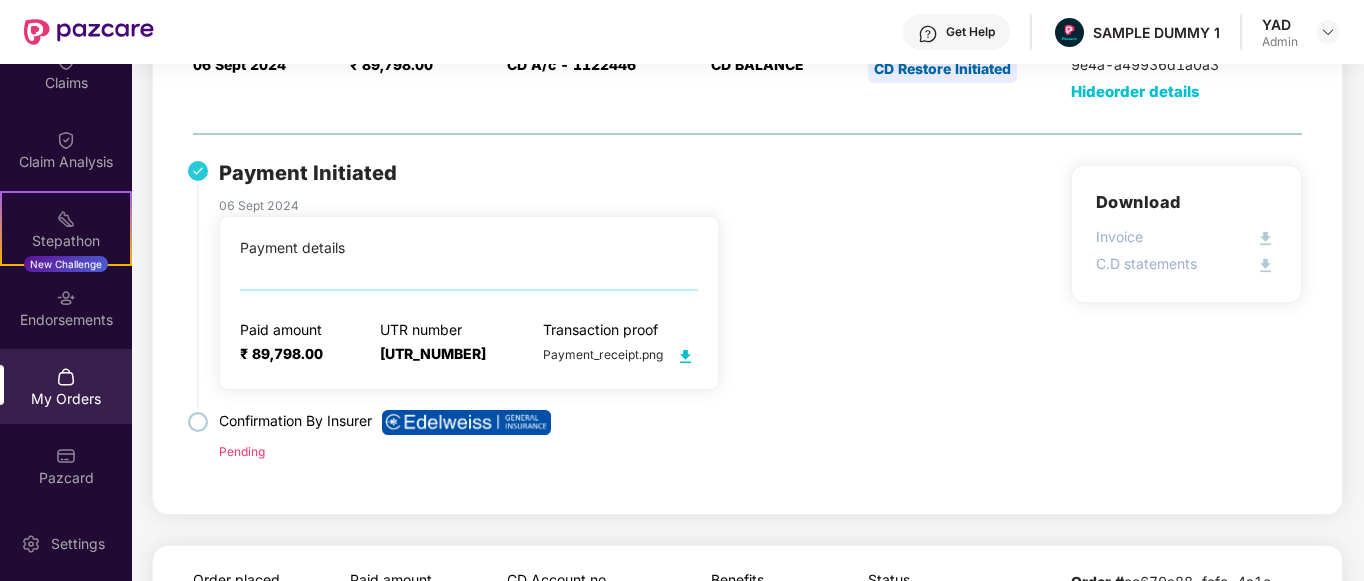 click on "Payment Initiated [DD] [MONTH] [YYYY] Payment details Paid amount ₹ 89,798.00 UTR number [UTR_NUMBER] Transaction proof Payment_receipt.png Confirmation By Insurer Pending Download Invoice C.D statements" at bounding box center (747, 327) 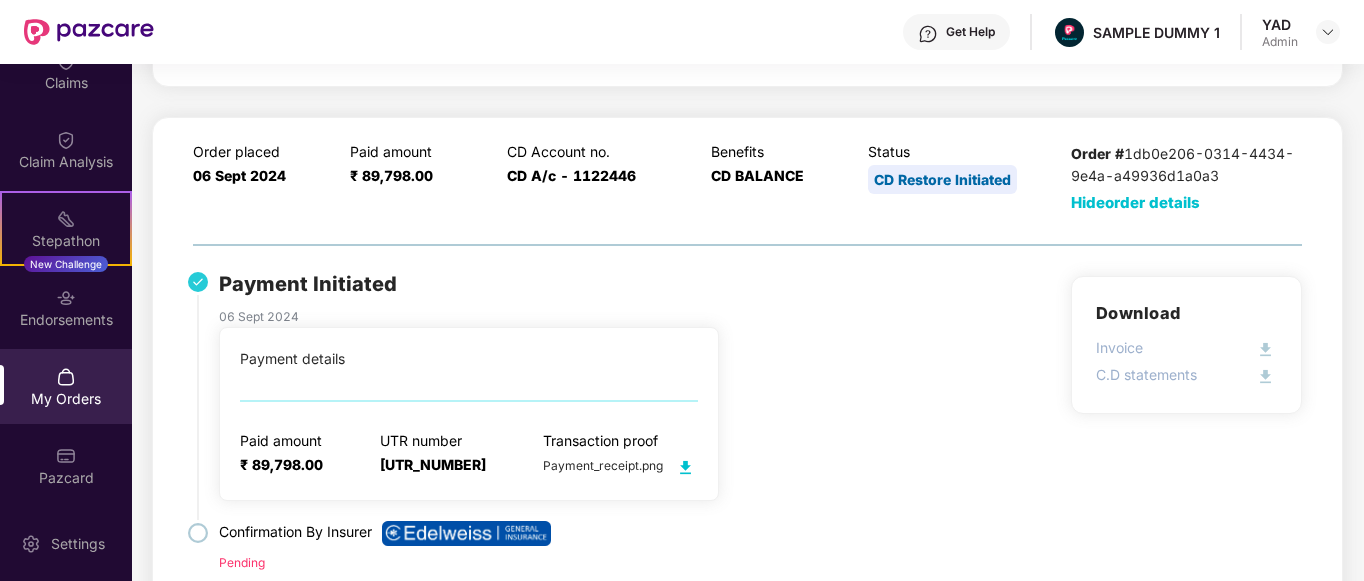 scroll, scrollTop: 184, scrollLeft: 0, axis: vertical 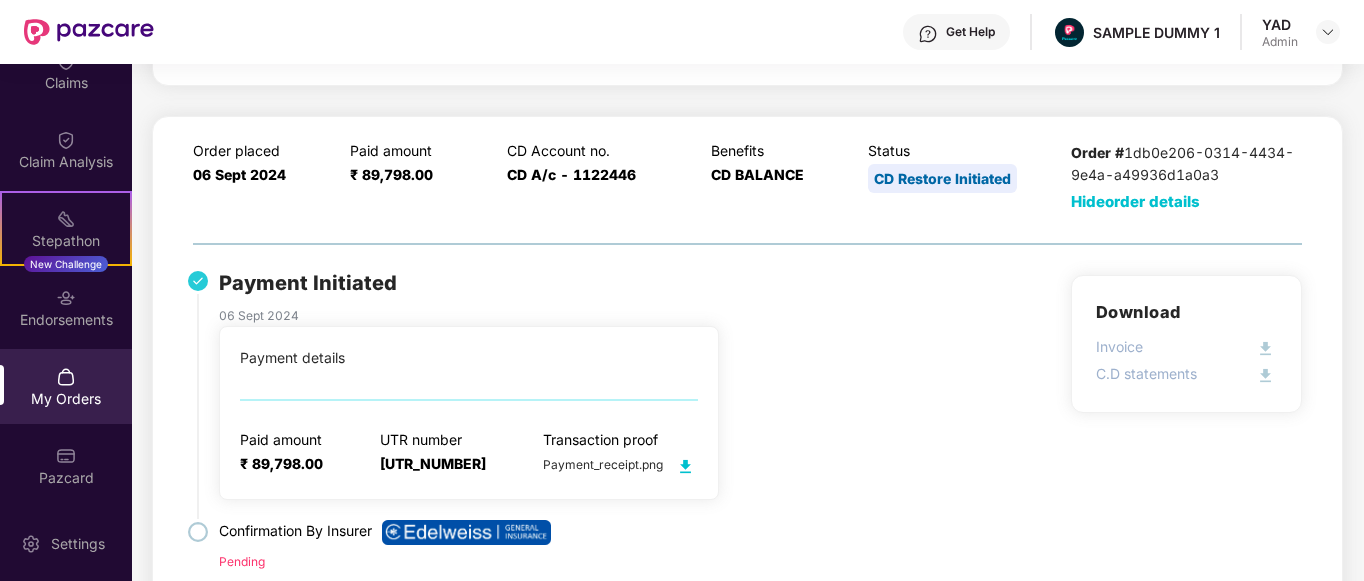 drag, startPoint x: 1088, startPoint y: 377, endPoint x: 1254, endPoint y: 393, distance: 166.7693 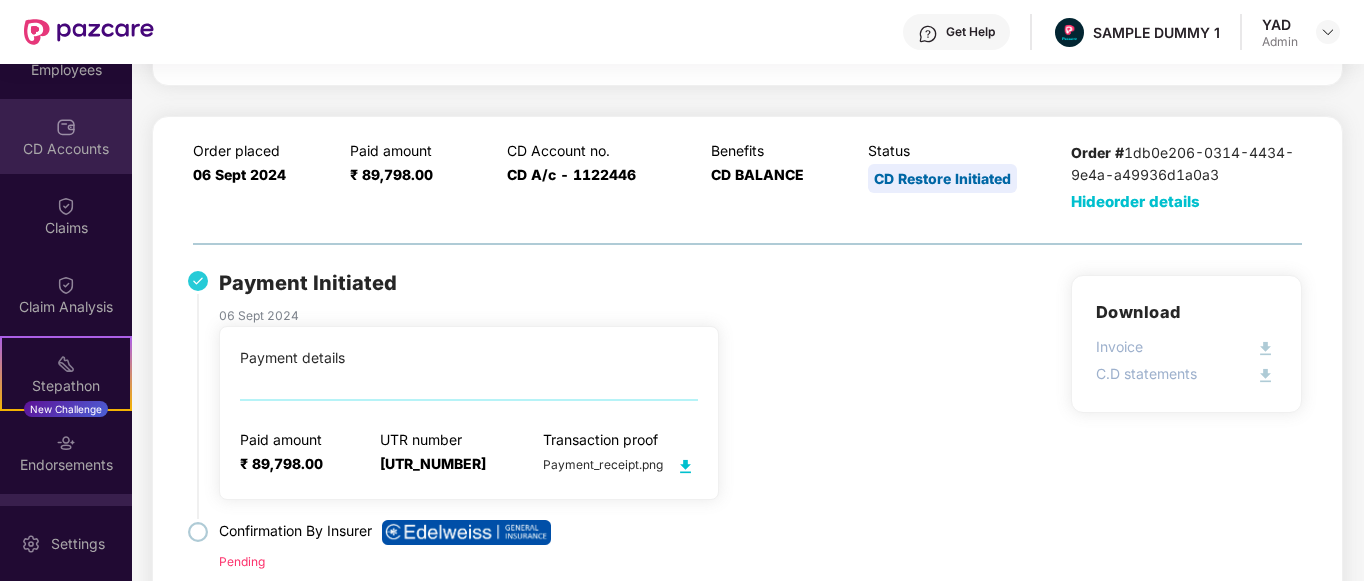 click on "CD Accounts" at bounding box center (66, 149) 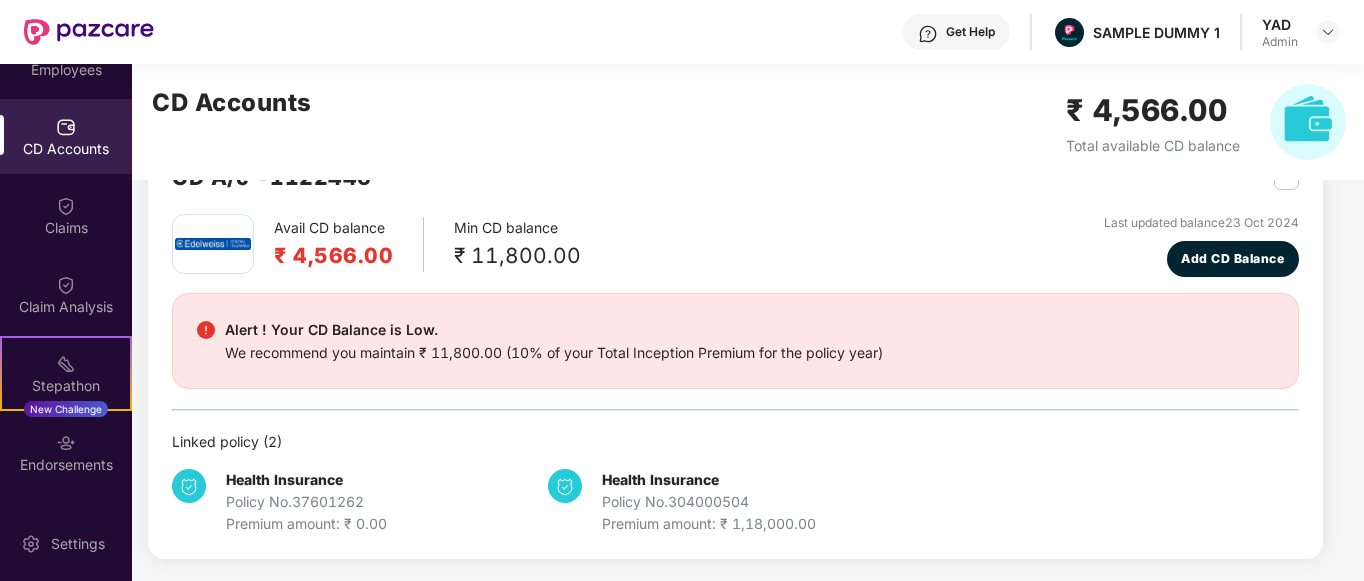 scroll, scrollTop: 0, scrollLeft: 0, axis: both 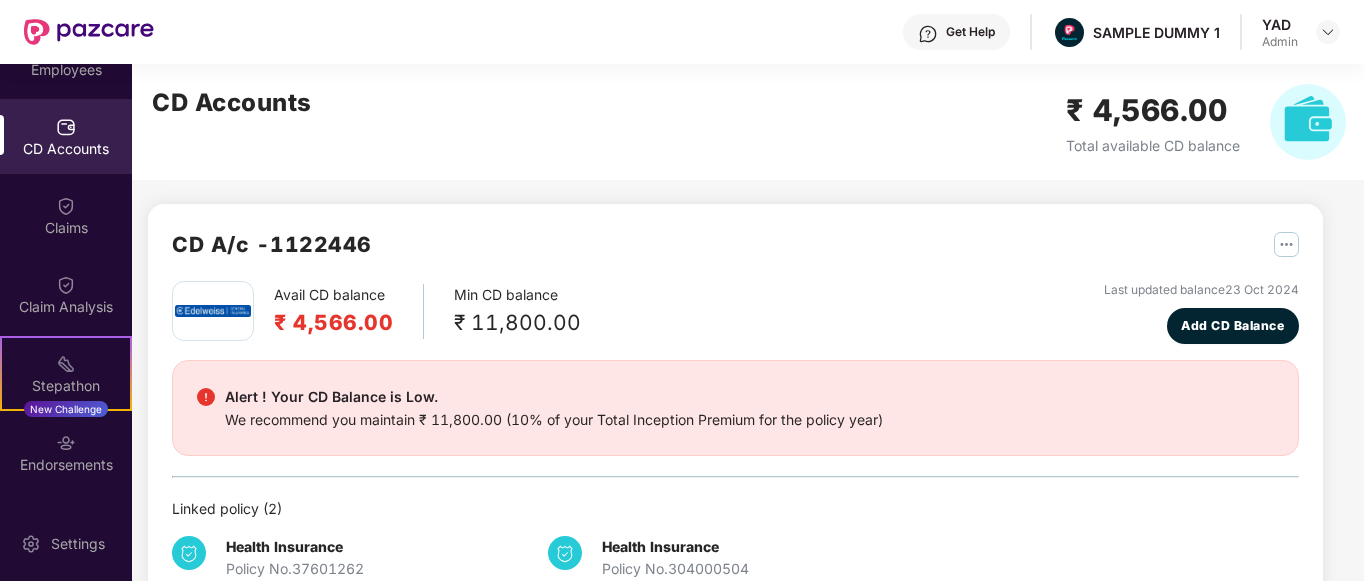 click at bounding box center (1286, 244) 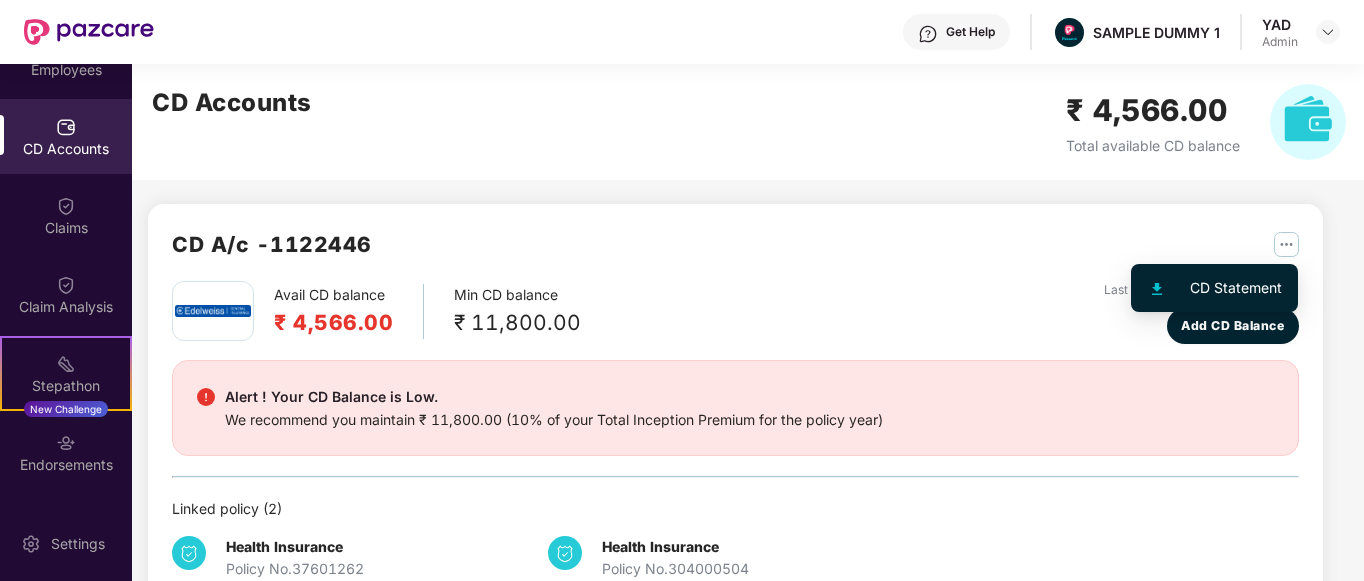 click on "Avail CD balance ₹ 4,566.00 Min CD balance ₹ 11,800.00 Last updated balance  23 Oct 2024 Add CD Balance" at bounding box center (735, 312) 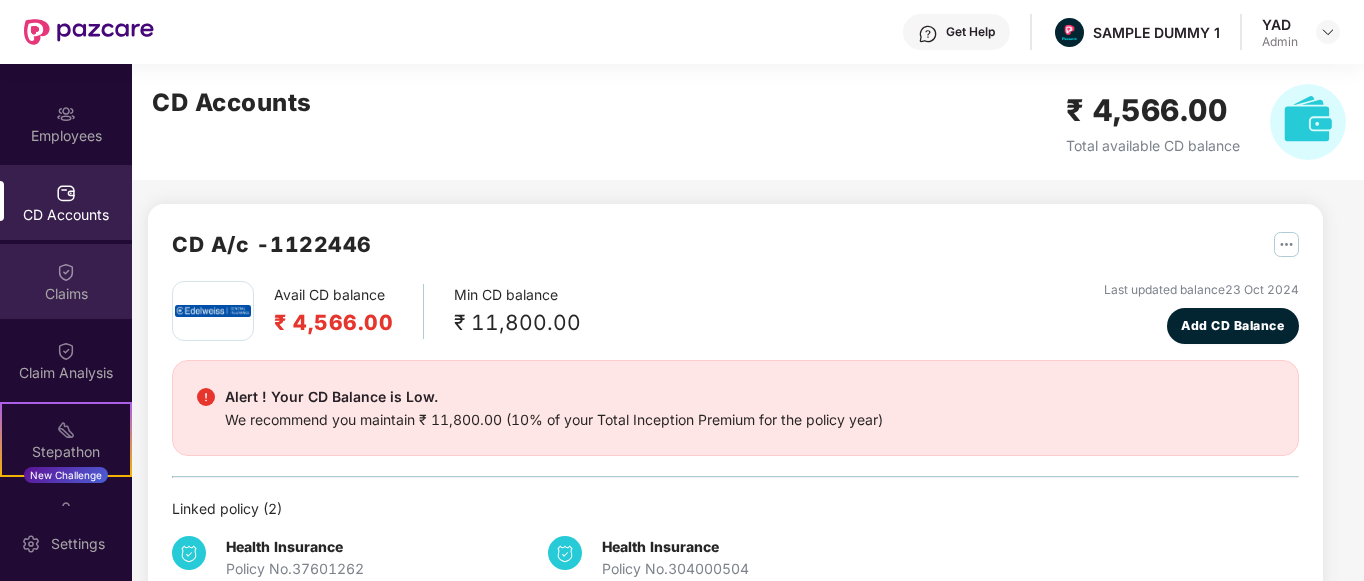 scroll, scrollTop: 0, scrollLeft: 0, axis: both 